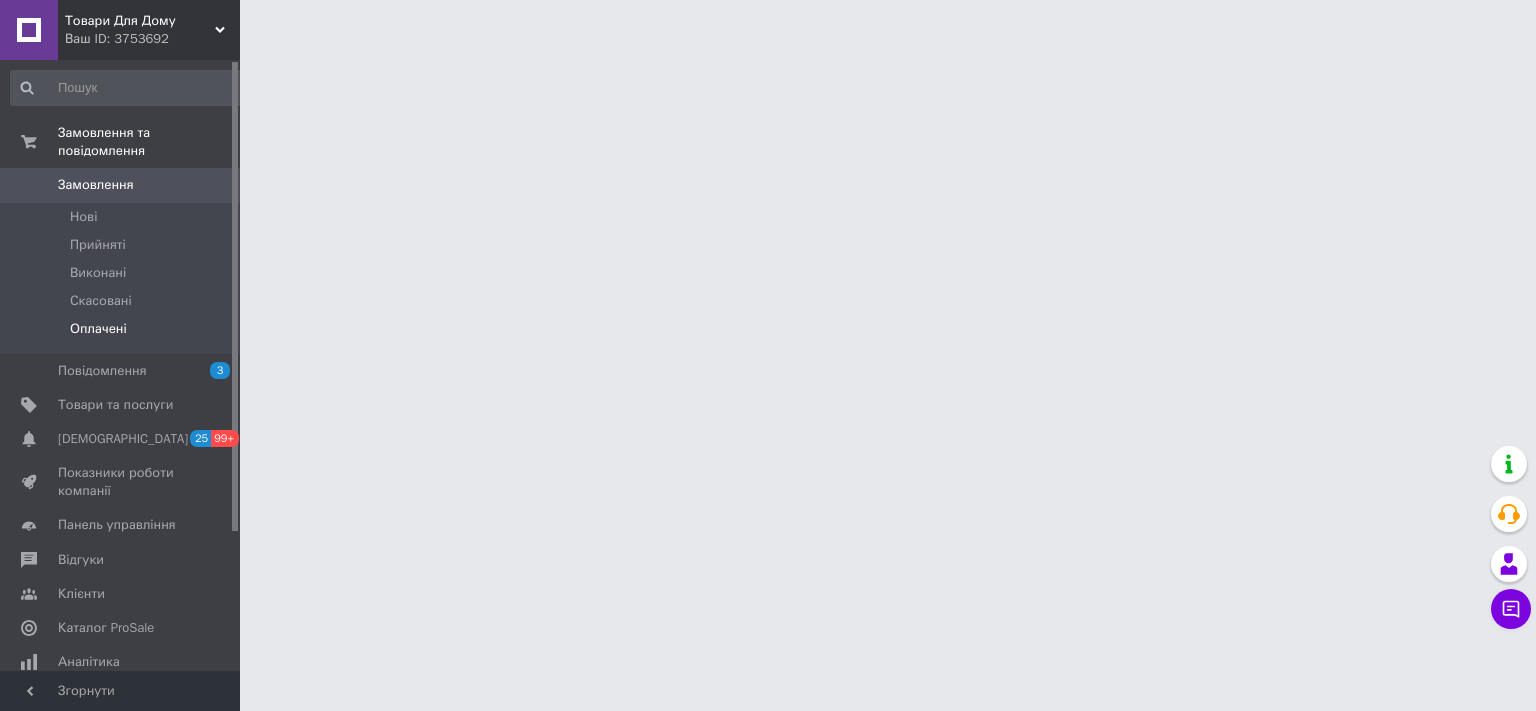 scroll, scrollTop: 0, scrollLeft: 0, axis: both 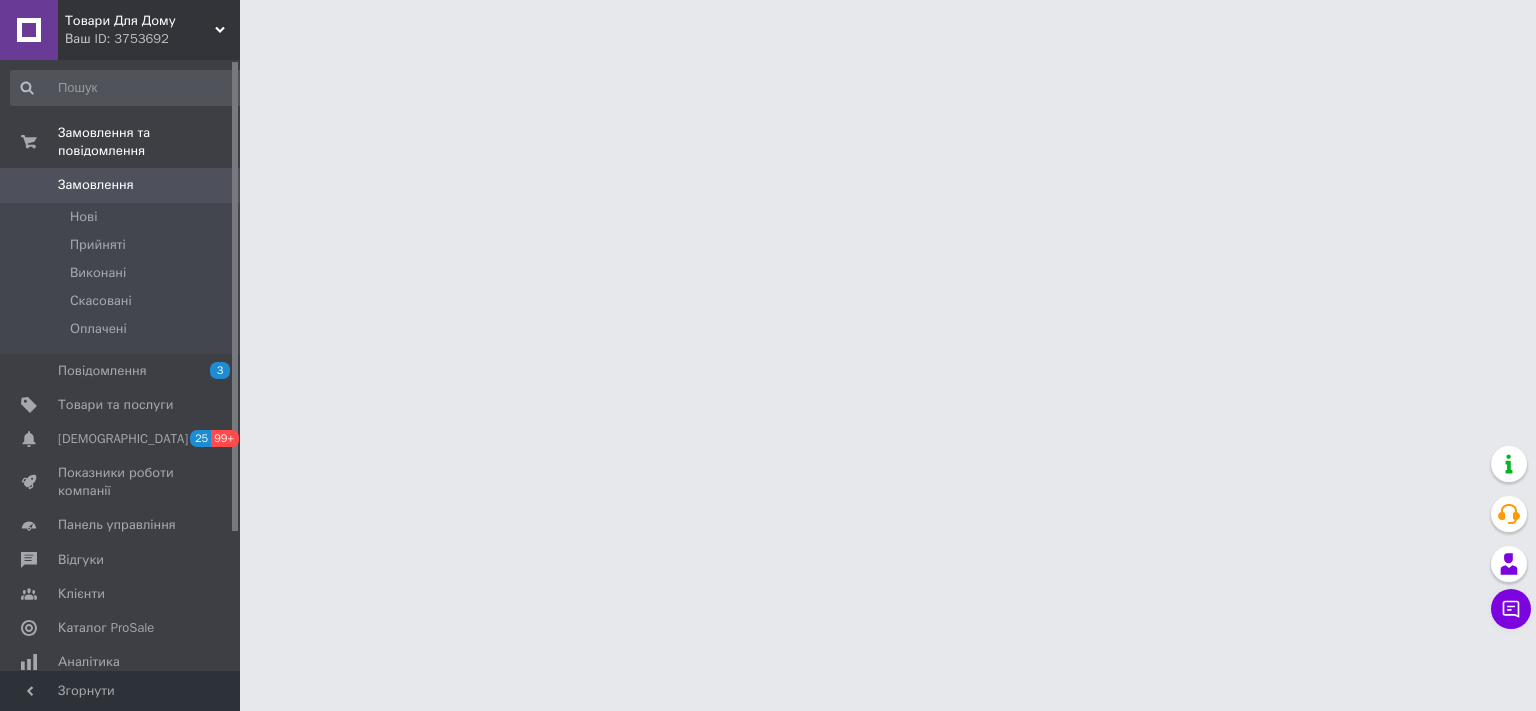 click on "Ваш ID: 3753692" at bounding box center [152, 39] 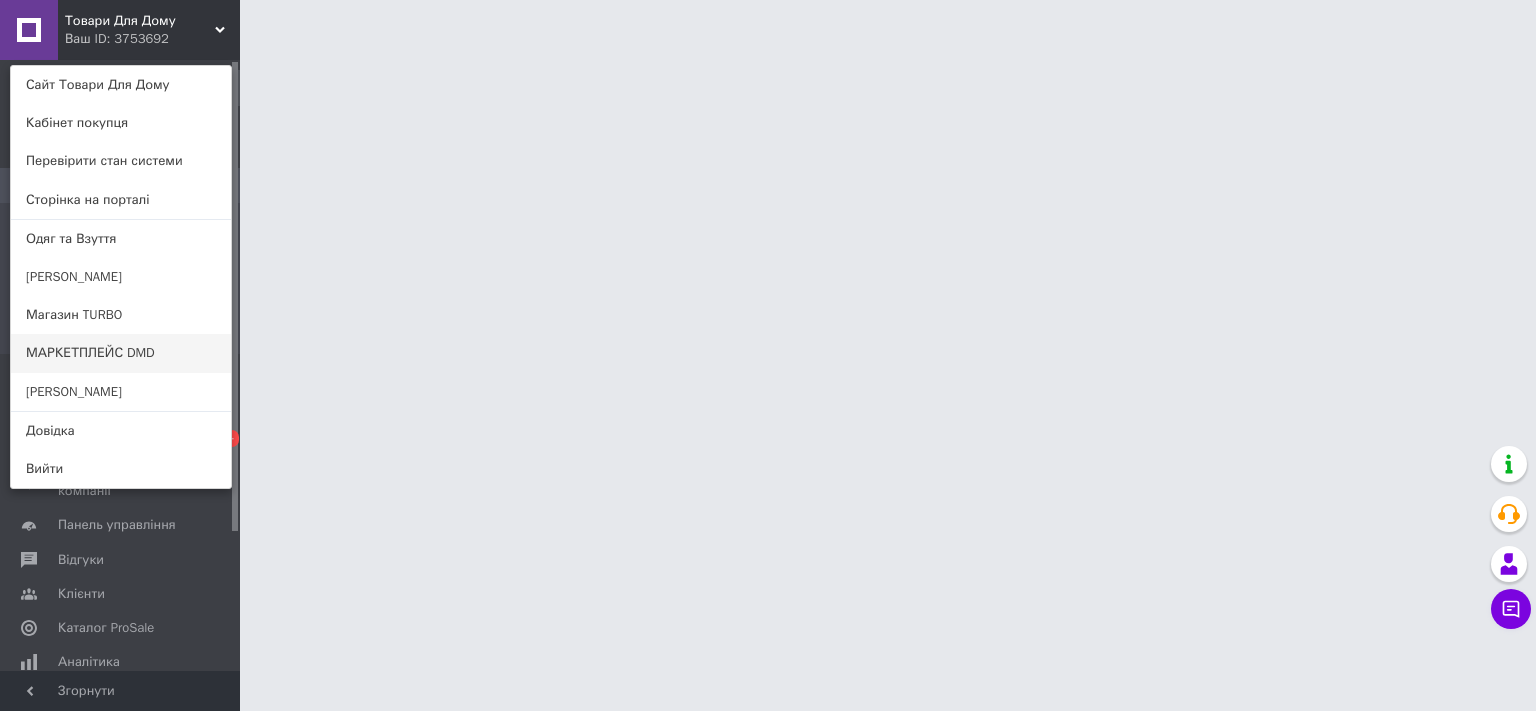 click on "МАРКЕТПЛЕЙС DMD" at bounding box center [121, 353] 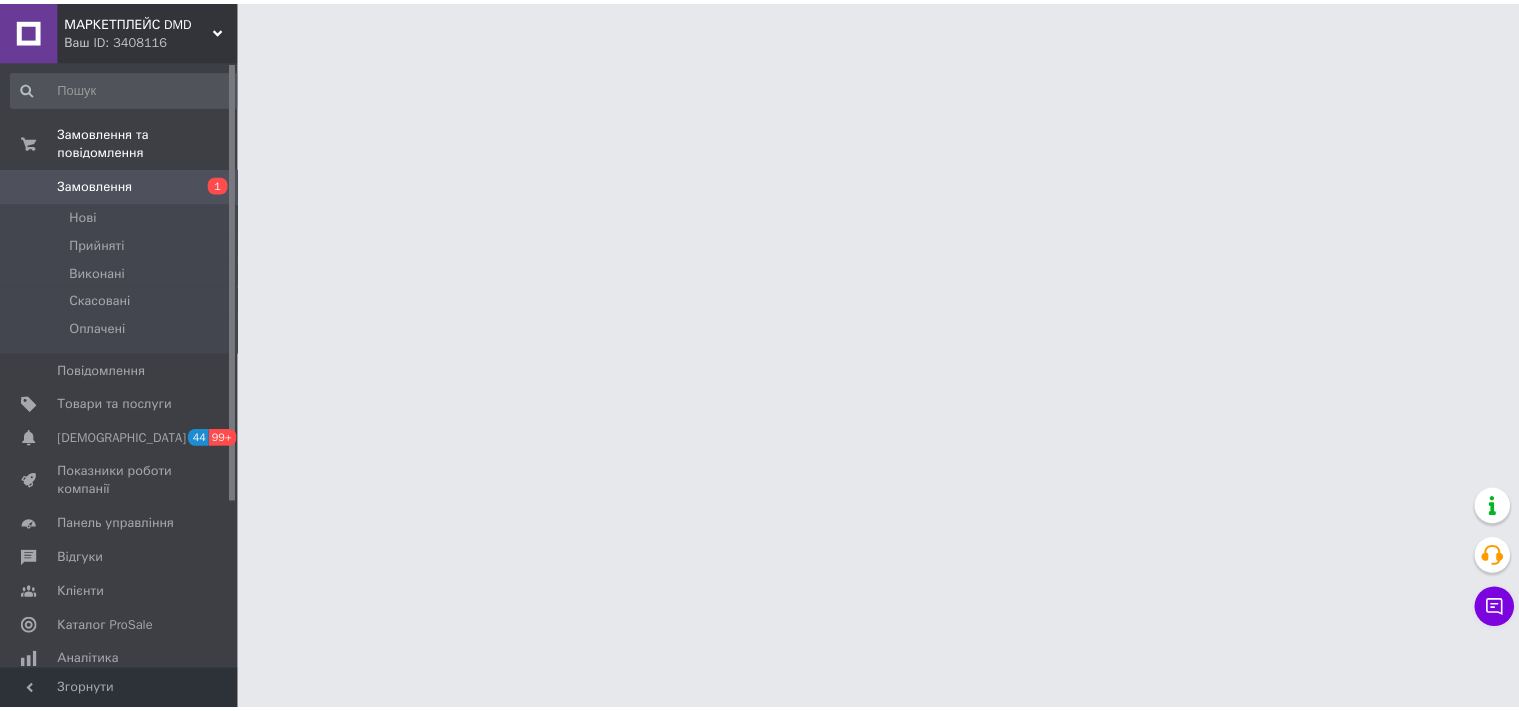 scroll, scrollTop: 0, scrollLeft: 0, axis: both 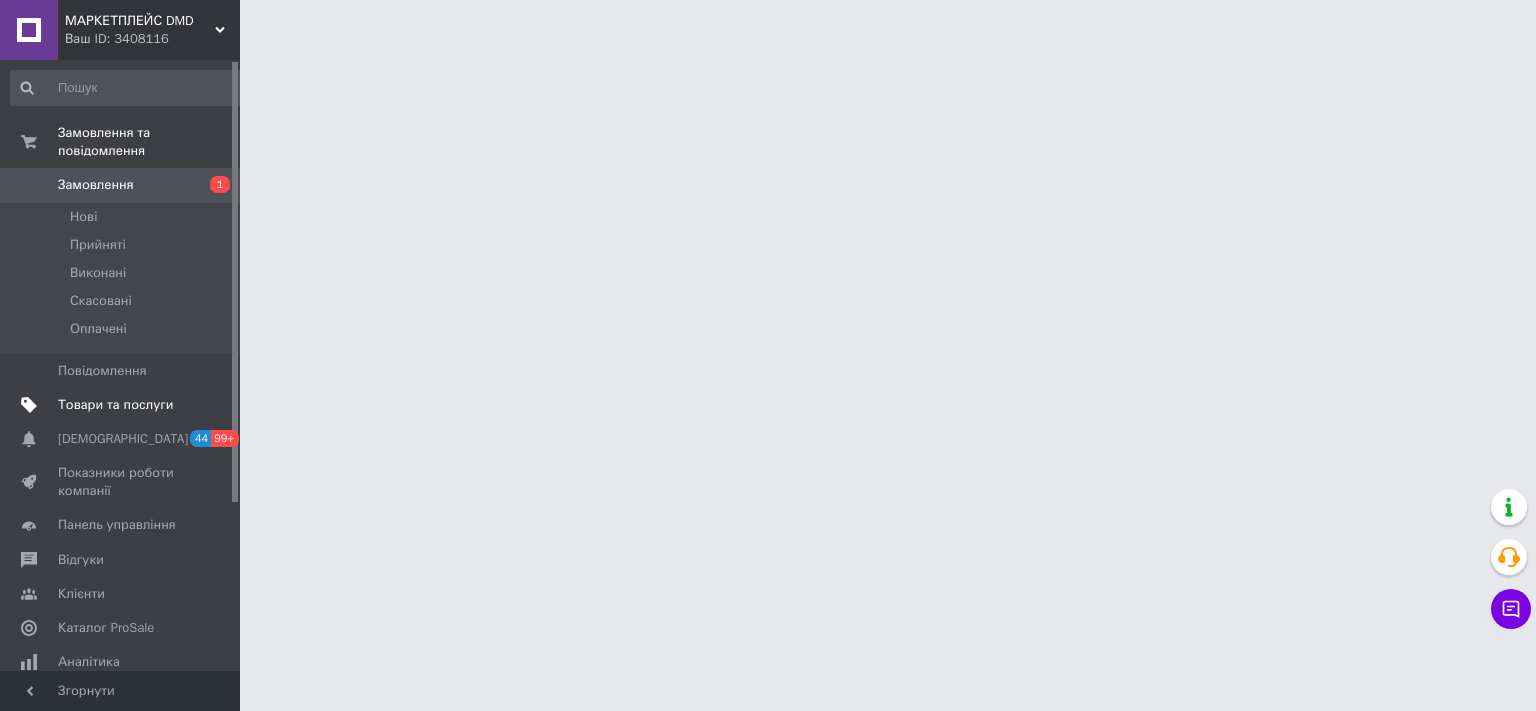 click on "Товари та послуги" at bounding box center (128, 405) 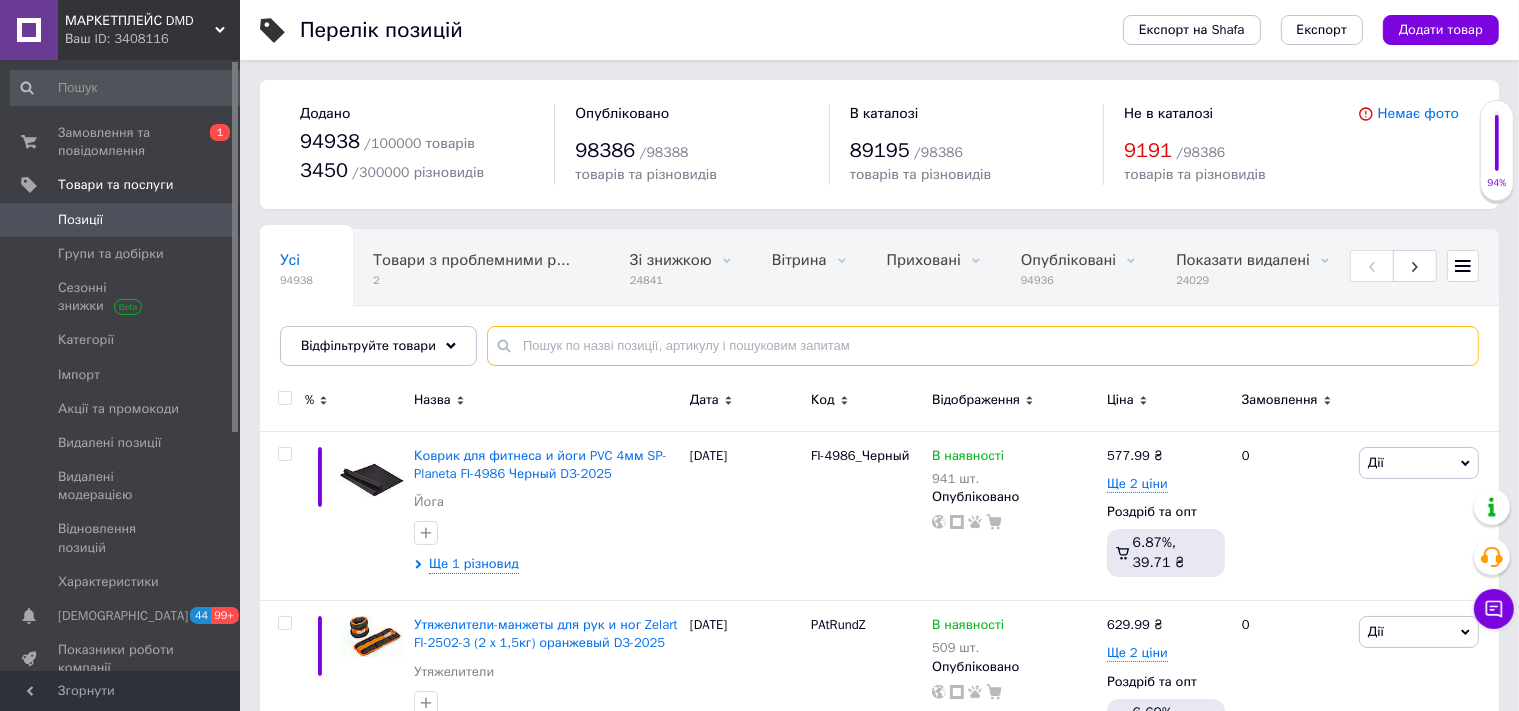 click at bounding box center (983, 346) 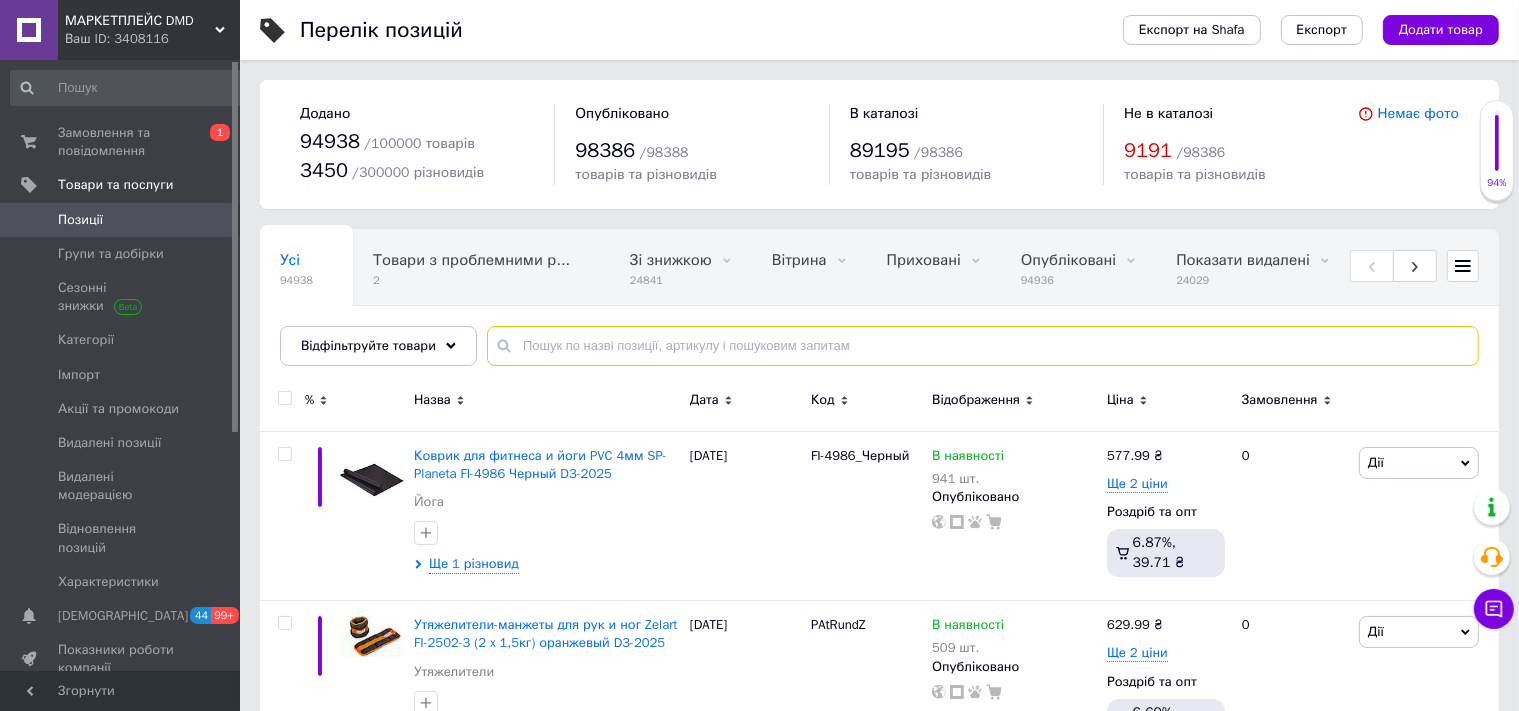 paste on "потім" 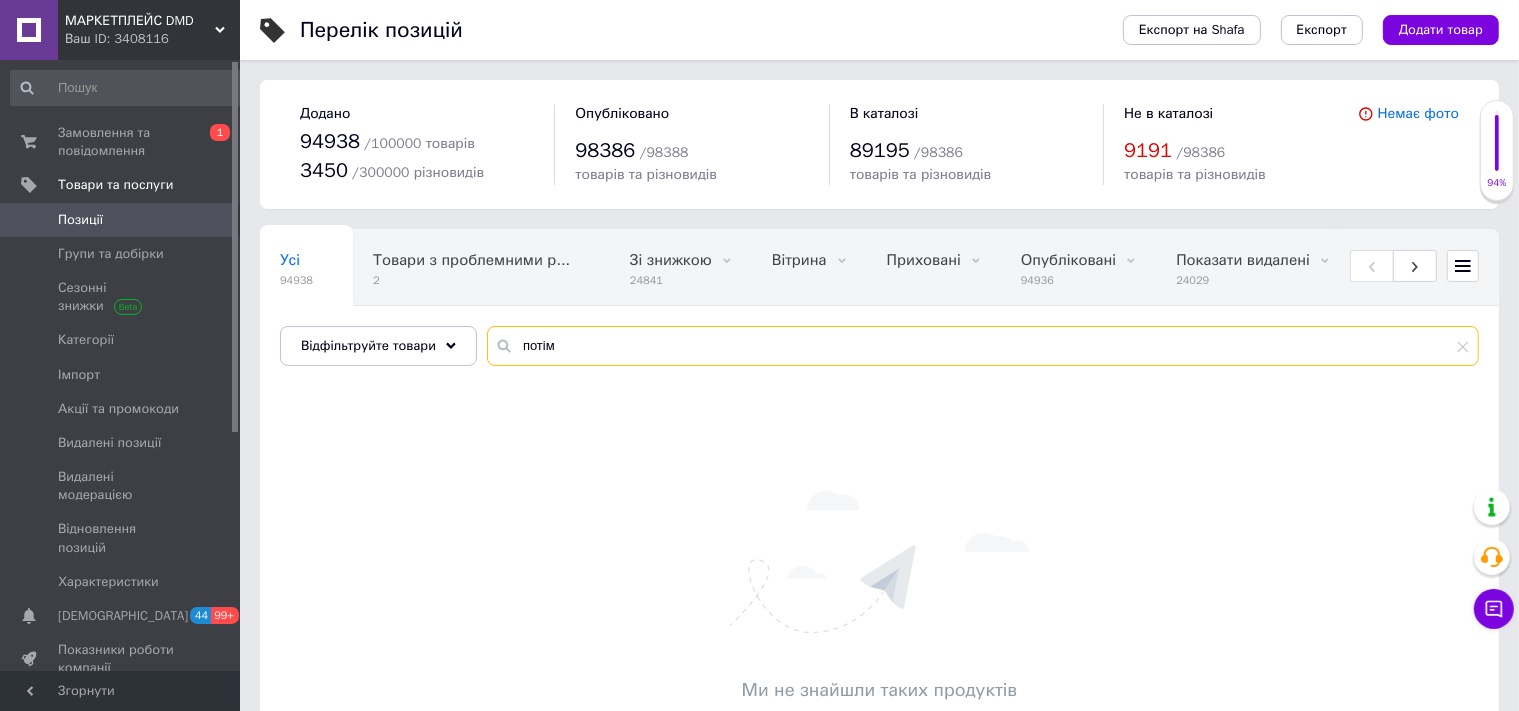drag, startPoint x: 635, startPoint y: 351, endPoint x: 439, endPoint y: 346, distance: 196.06377 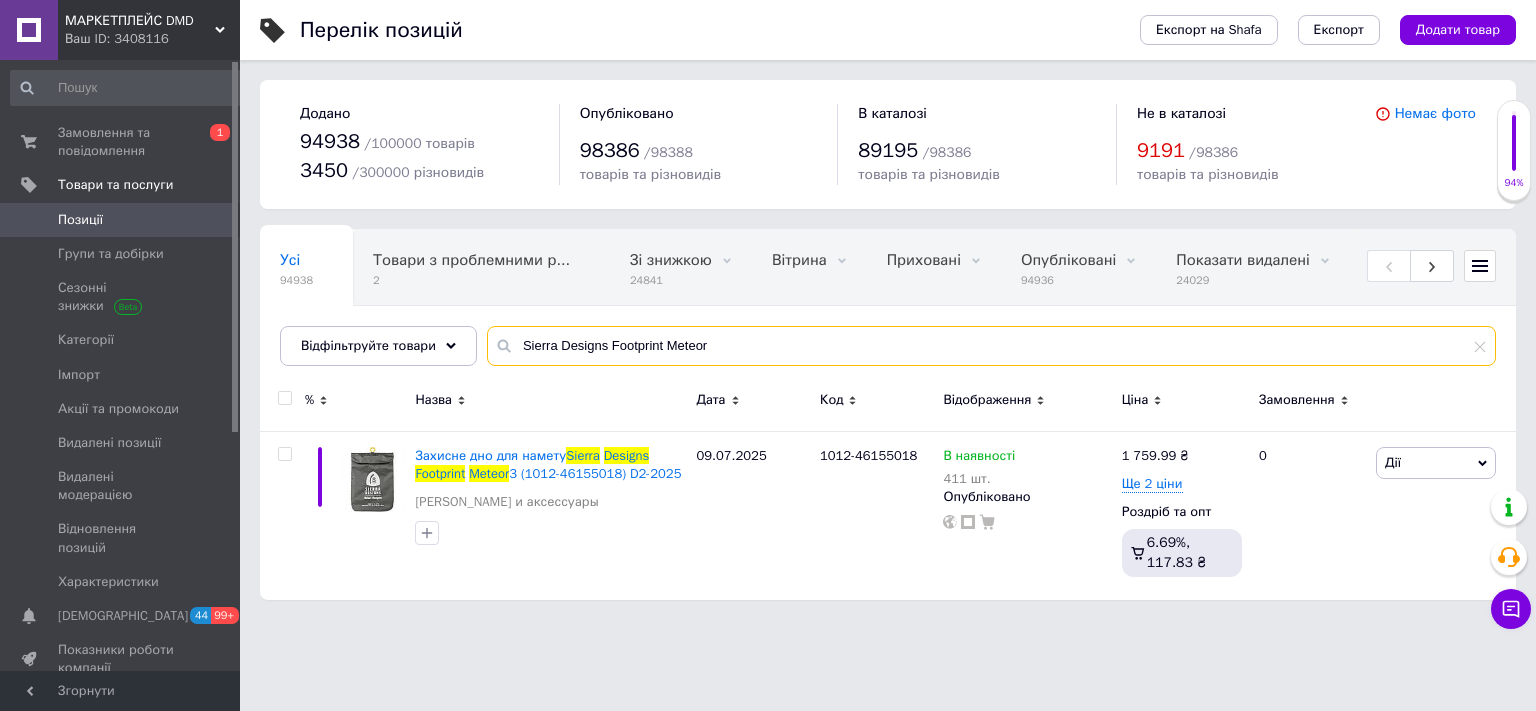 type on "Sierra Designs Footprint Meteor" 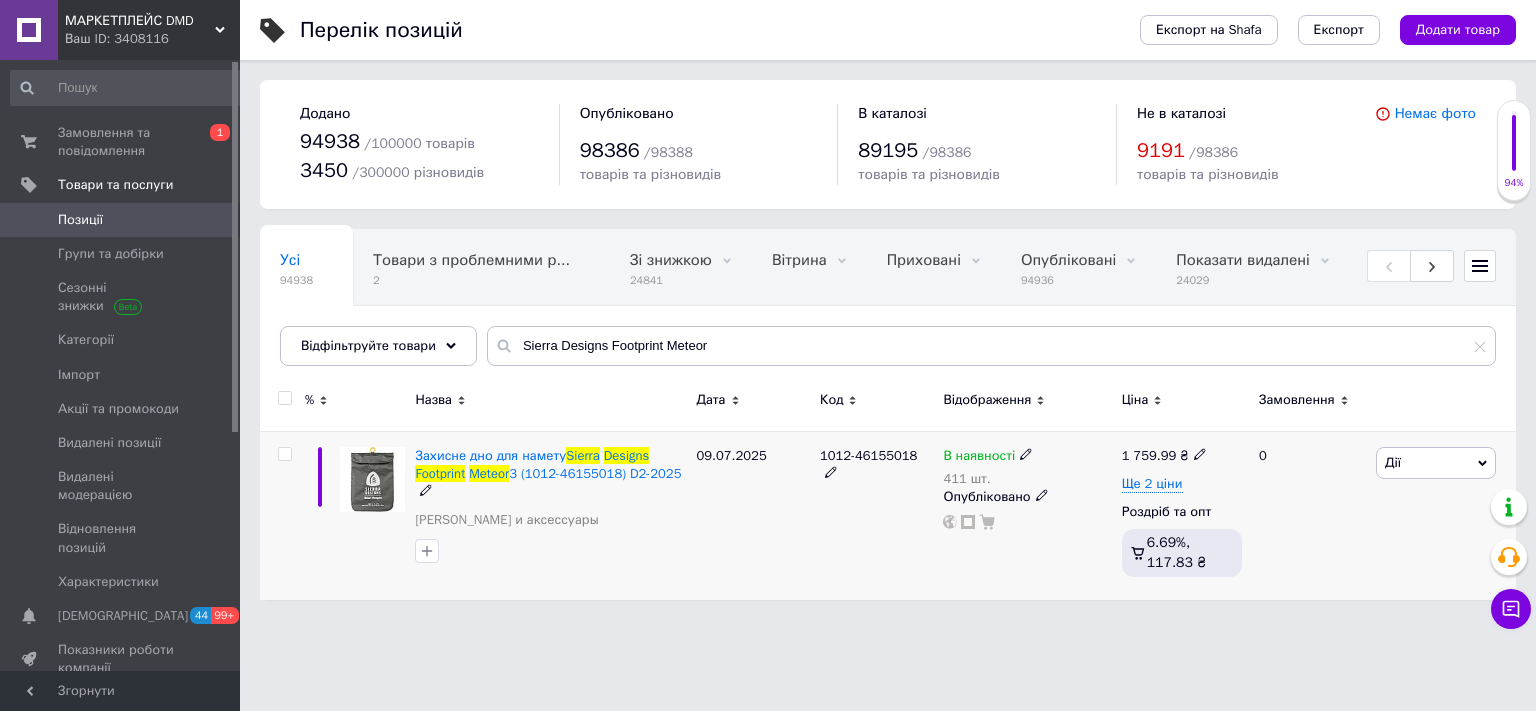 click on "В наявності" at bounding box center [979, 458] 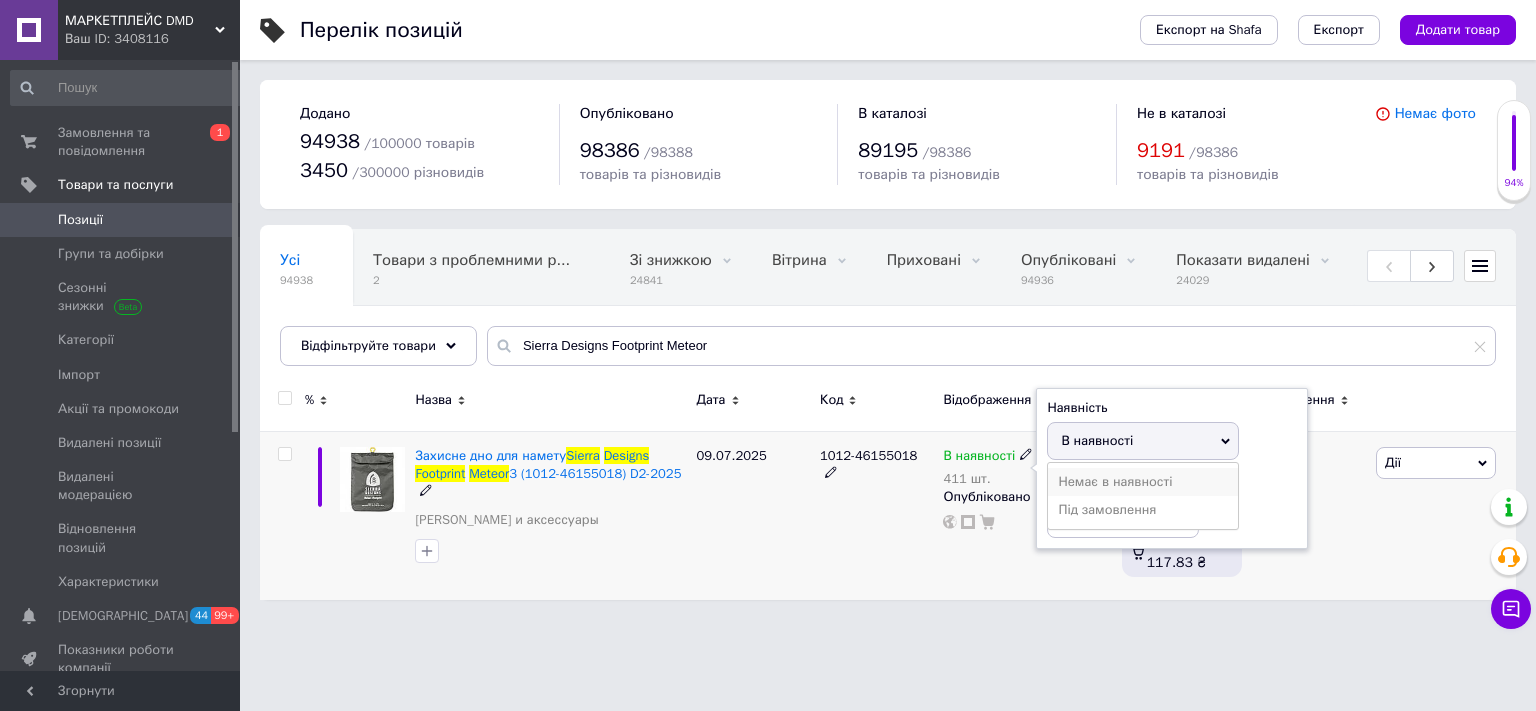 click on "Немає в наявності" at bounding box center [1143, 482] 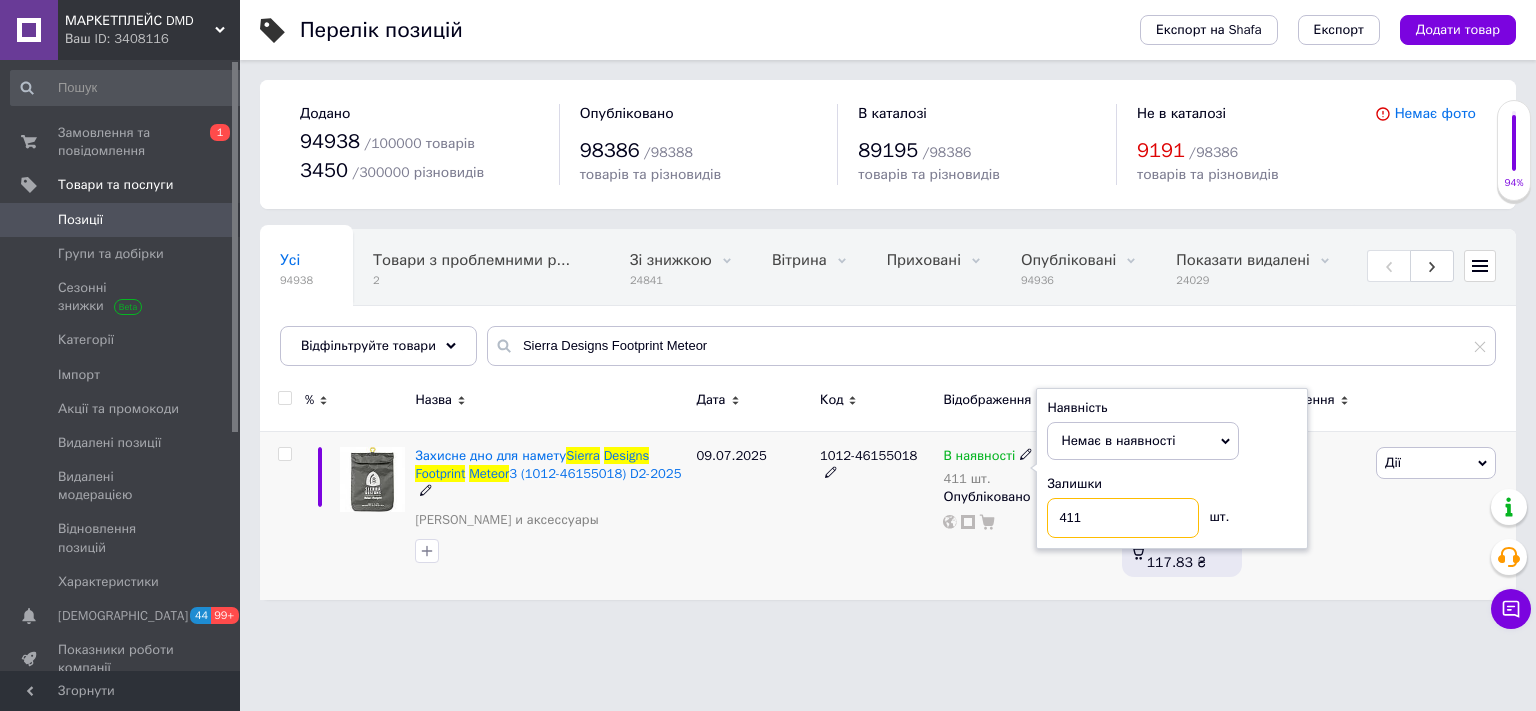 drag, startPoint x: 1065, startPoint y: 517, endPoint x: 987, endPoint y: 518, distance: 78.00641 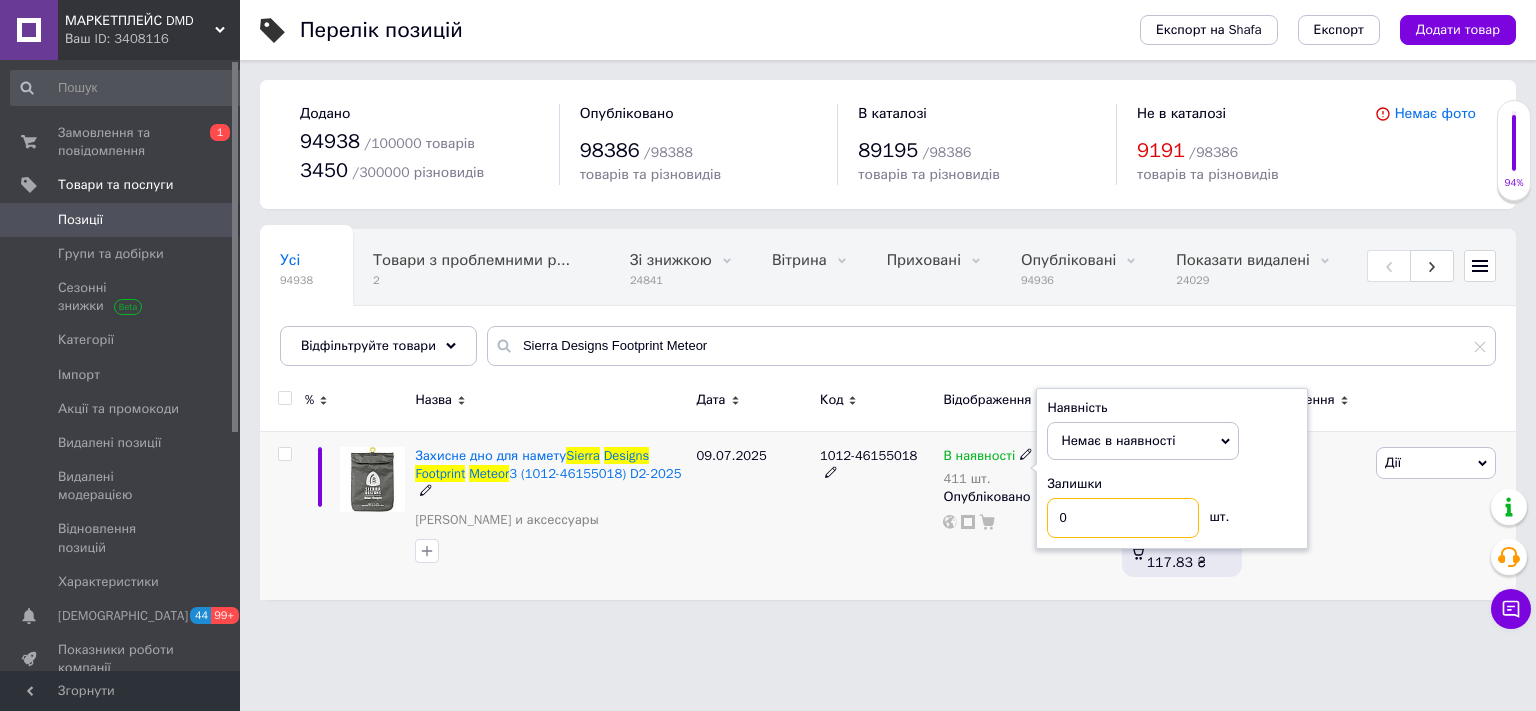 type on "0" 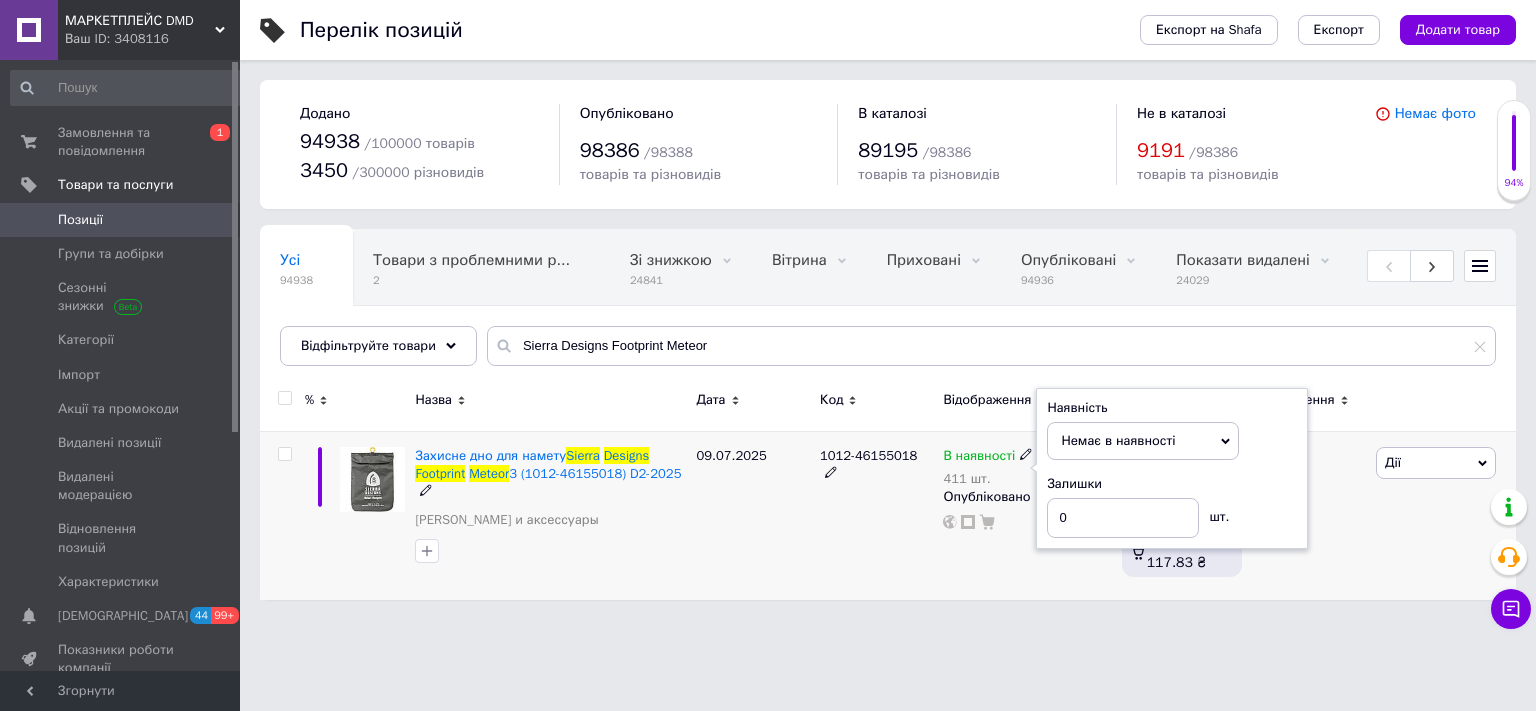 click on "09.07.2025" at bounding box center [753, 515] 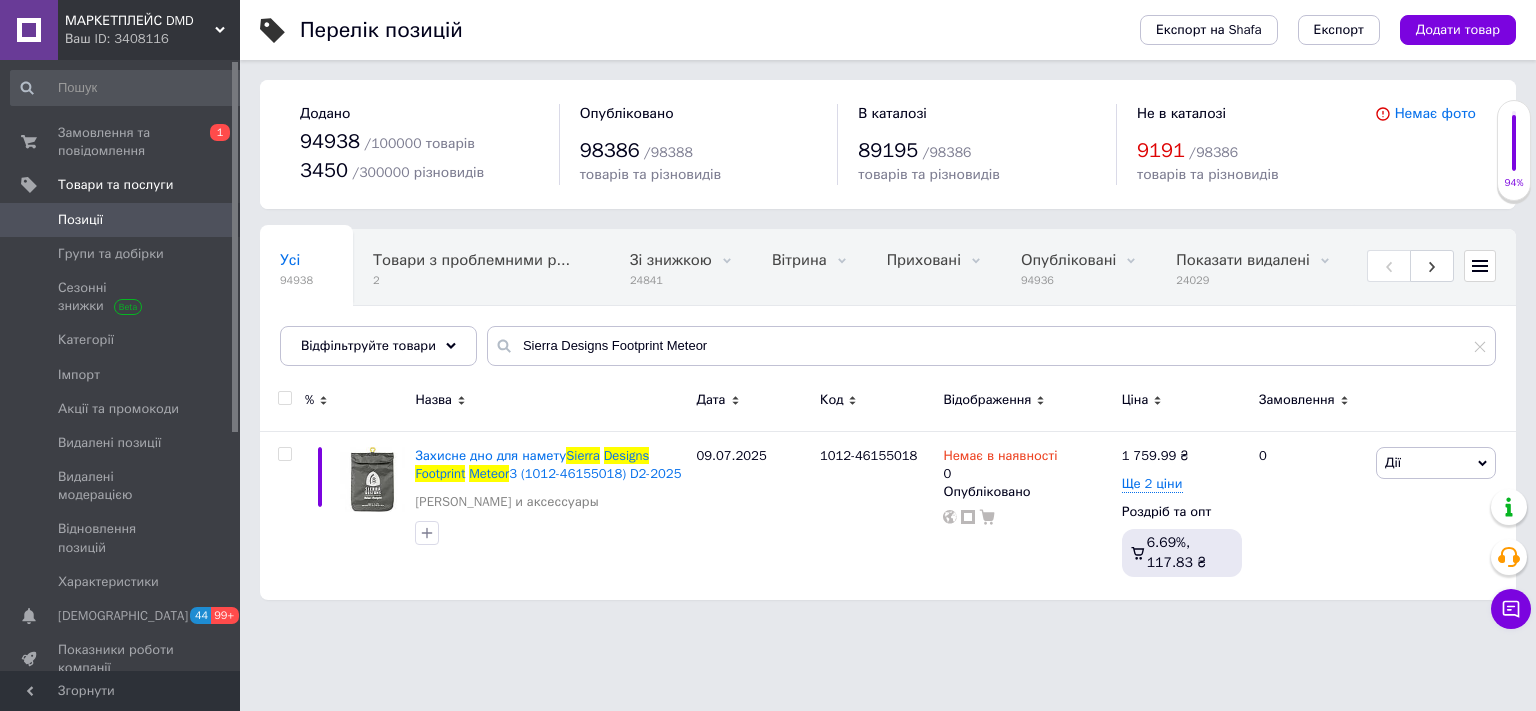 click on "МАРКЕТПЛЕЙС DMD Ваш ID: 3408116 Сайт МАРКЕТПЛЕЙС DMD Кабінет покупця Перевірити стан системи Сторінка на порталі Одяг та Взуття Товари Для Дому Меблі Плюс Магазин TURBO [PERSON_NAME] Довідка Вийти Замовлення та повідомлення 0 1 Товари та послуги Позиції Групи та добірки Сезонні знижки Категорії Імпорт Акції та промокоди Видалені позиції Видалені модерацією Відновлення позицій Характеристики Сповіщення 44 99+ Показники роботи компанії Панель управління Відгуки Клієнти Каталог ProSale Аналітика Маркет Prom топ   /" at bounding box center [768, 310] 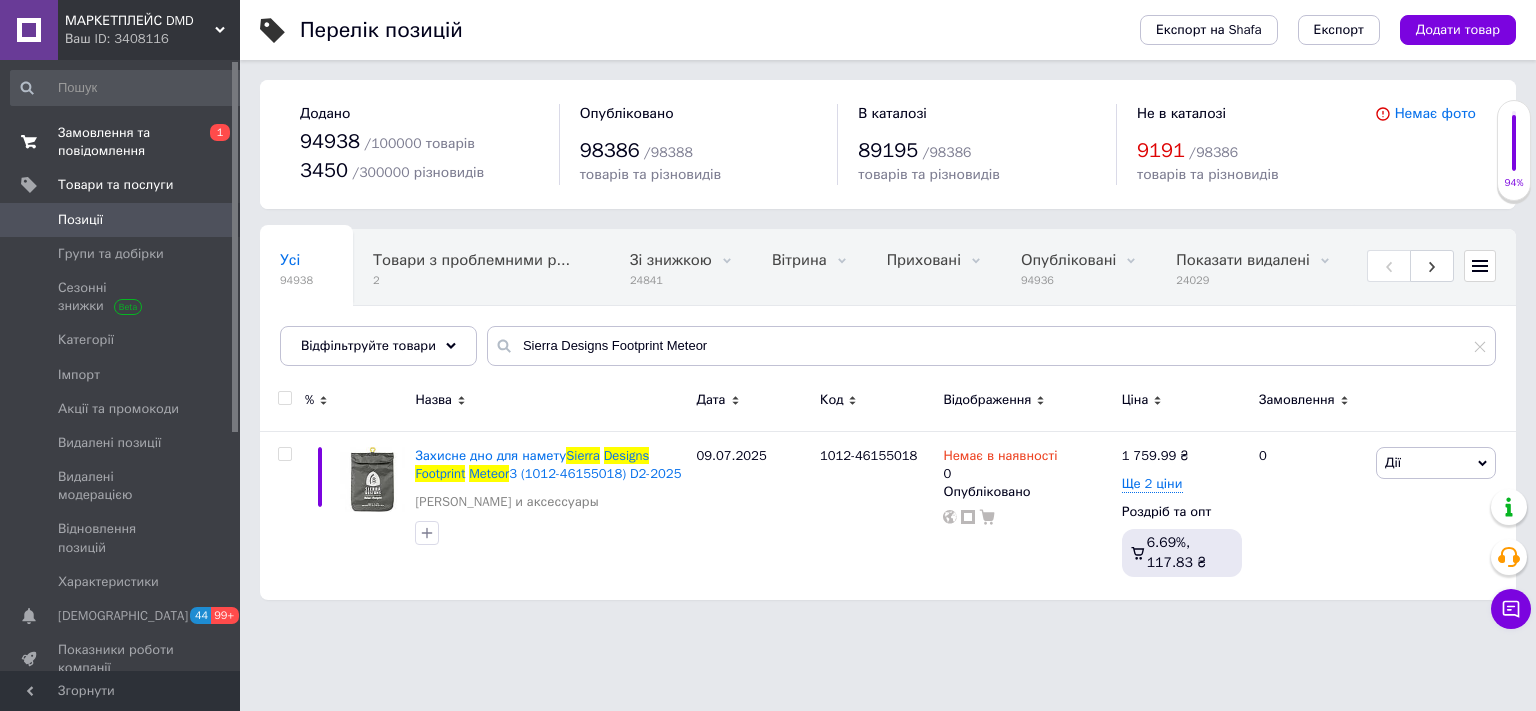 click on "Замовлення та повідомлення" at bounding box center (121, 142) 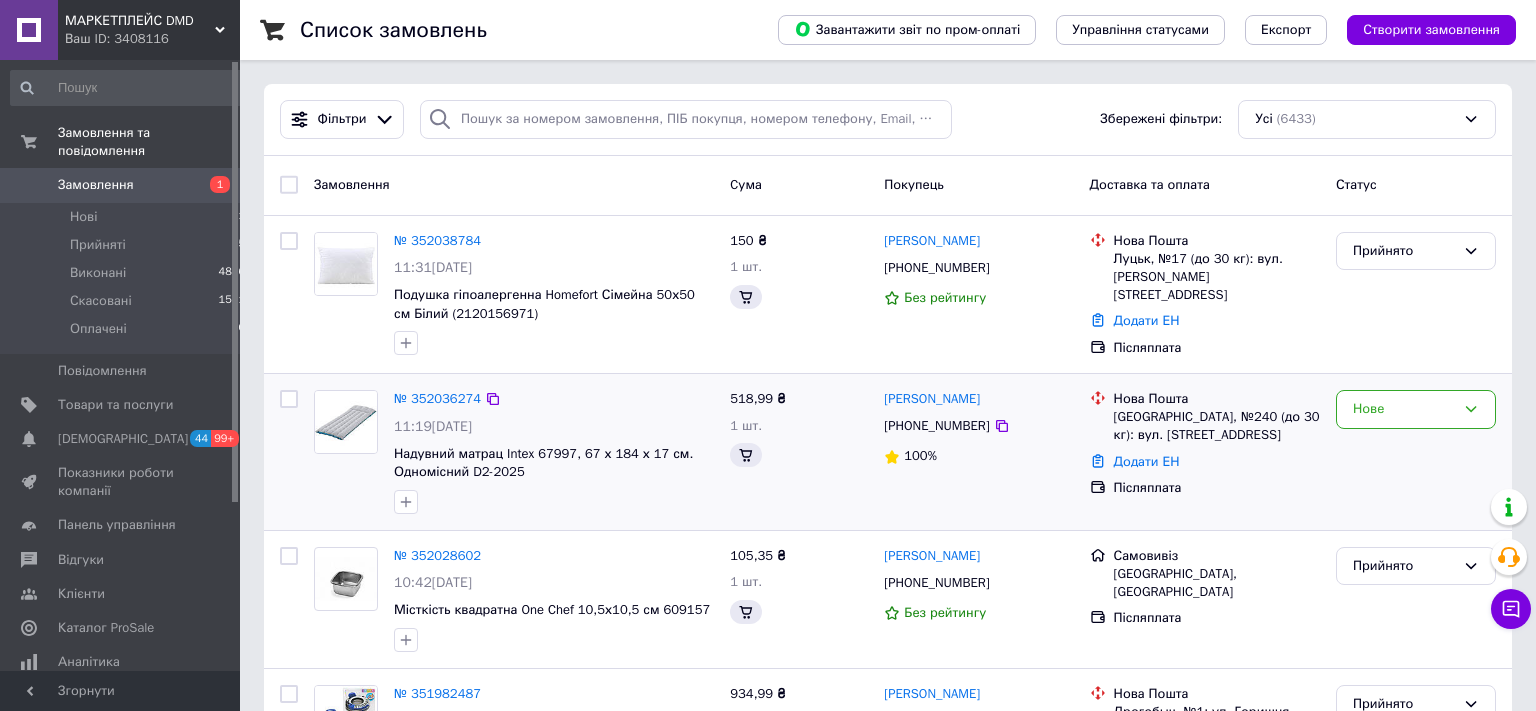 click on "Нове" at bounding box center [1416, 452] 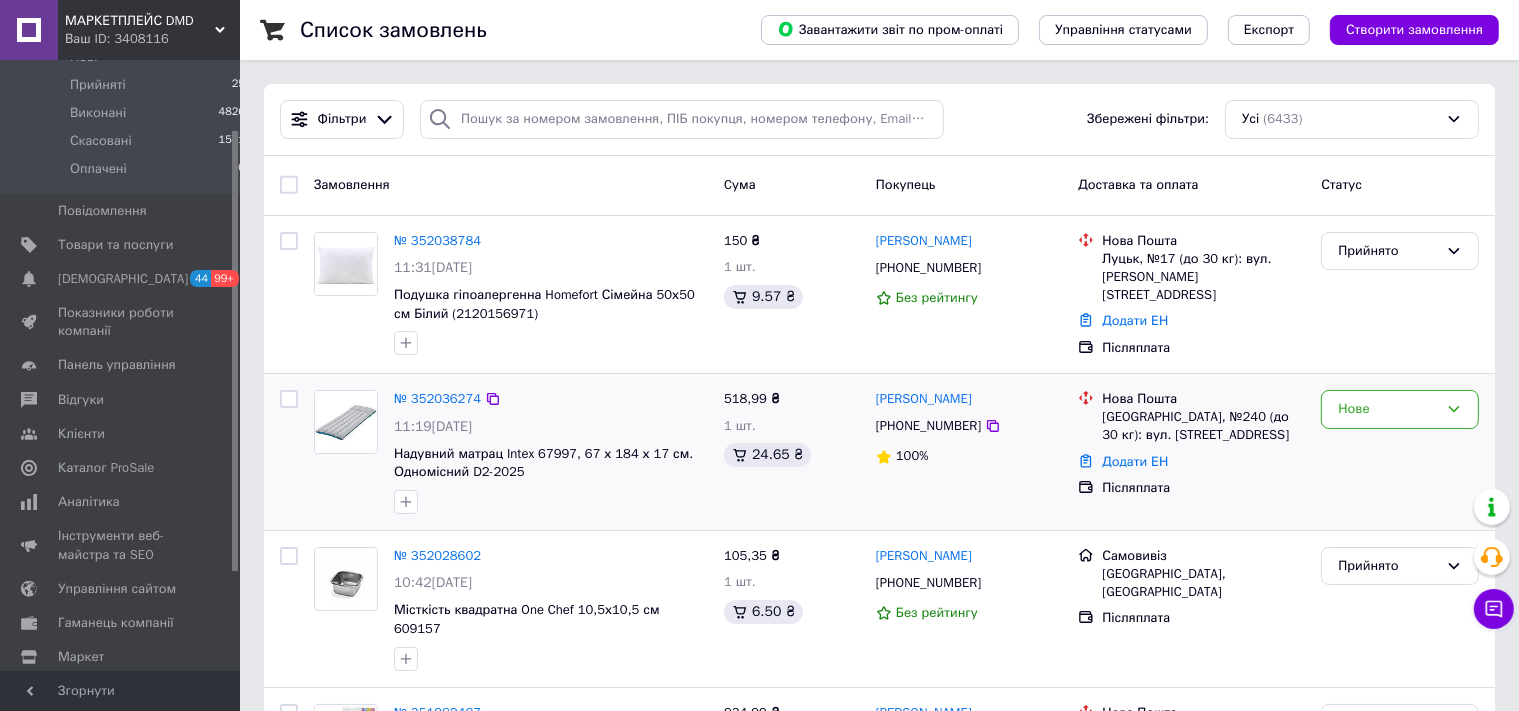 scroll, scrollTop: 211, scrollLeft: 0, axis: vertical 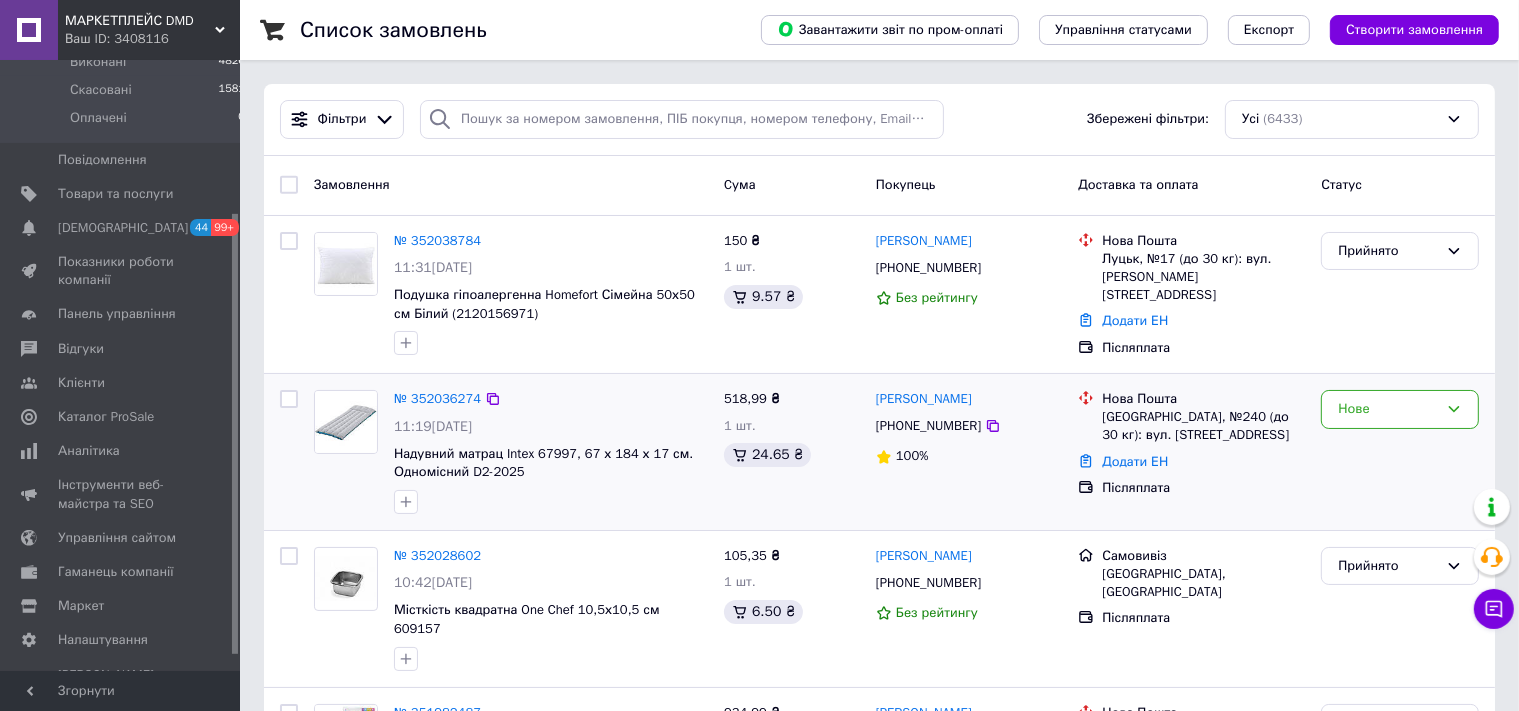 copy on "[PERSON_NAME]" 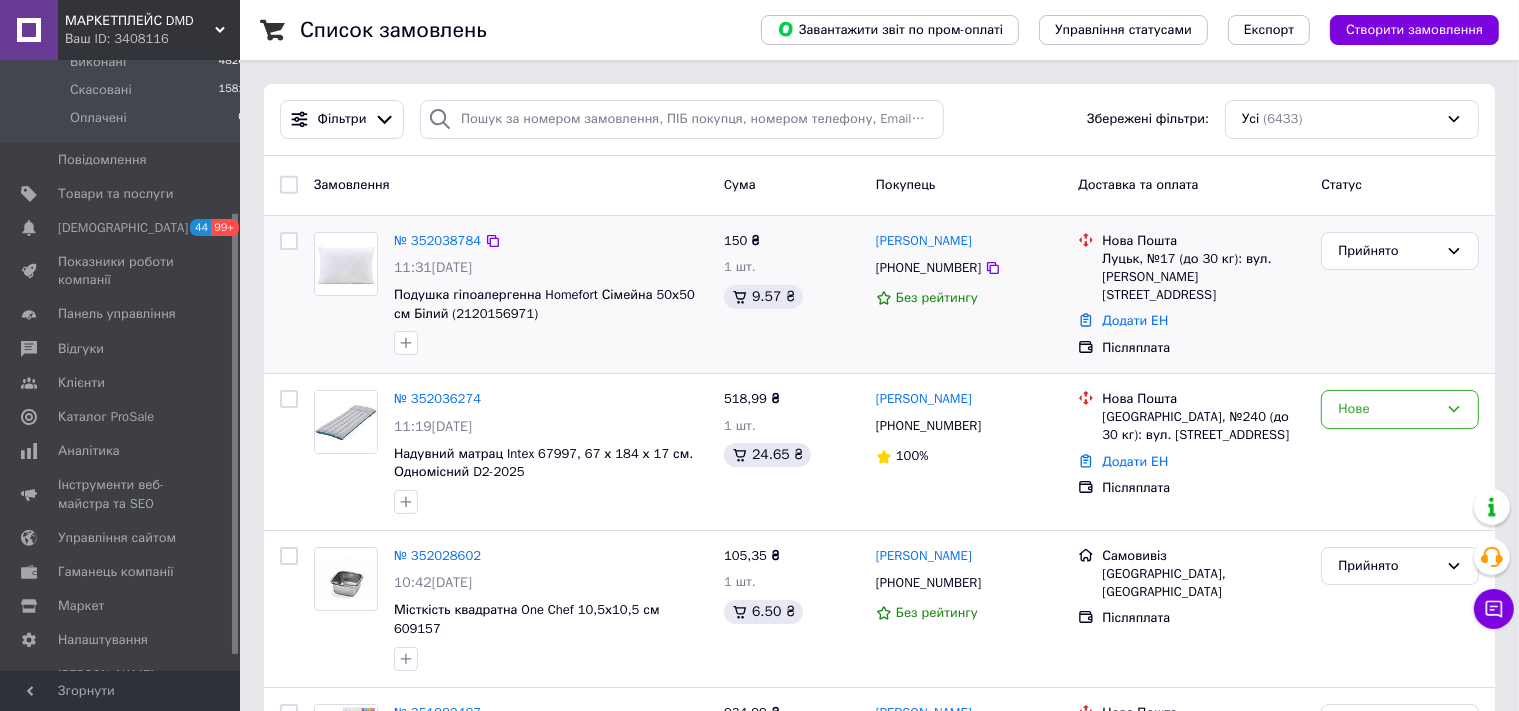 scroll, scrollTop: 211, scrollLeft: 0, axis: vertical 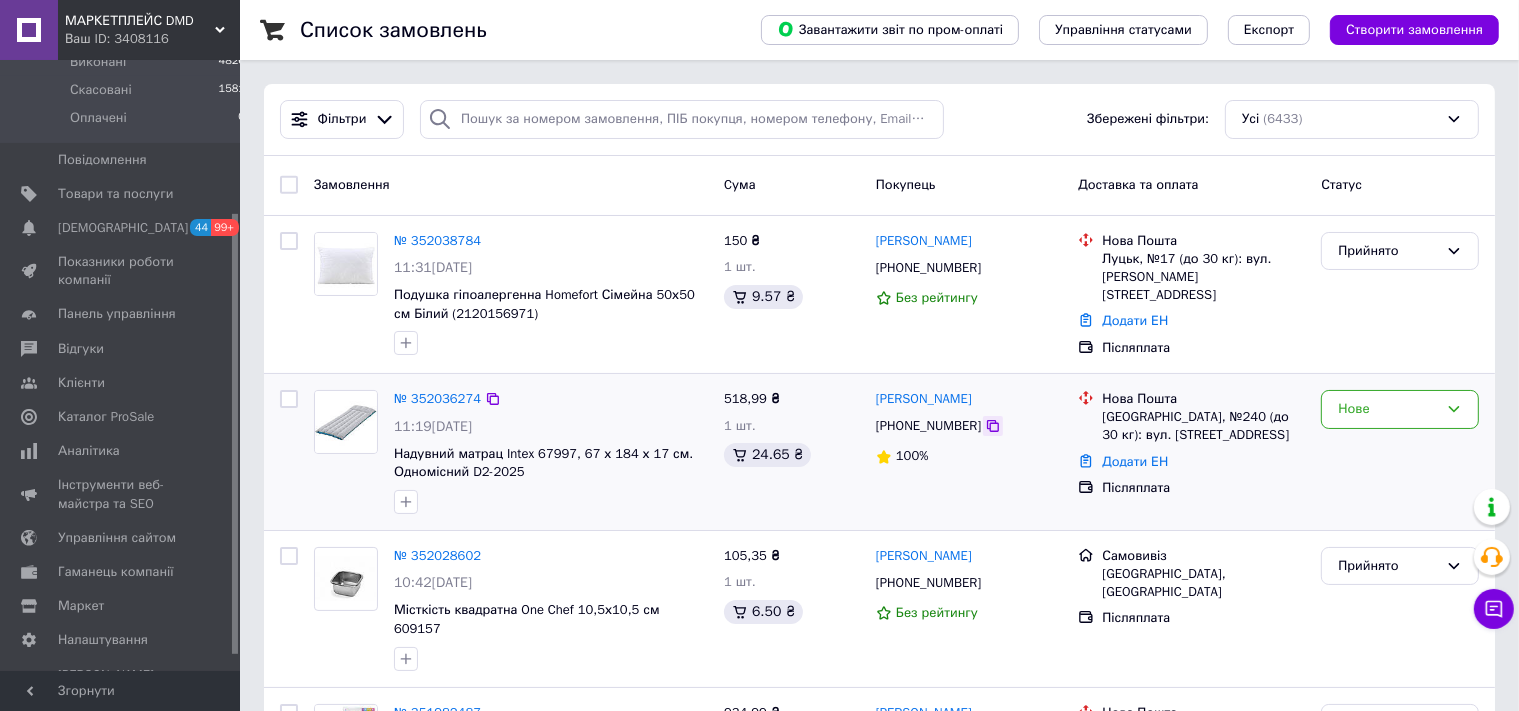 click 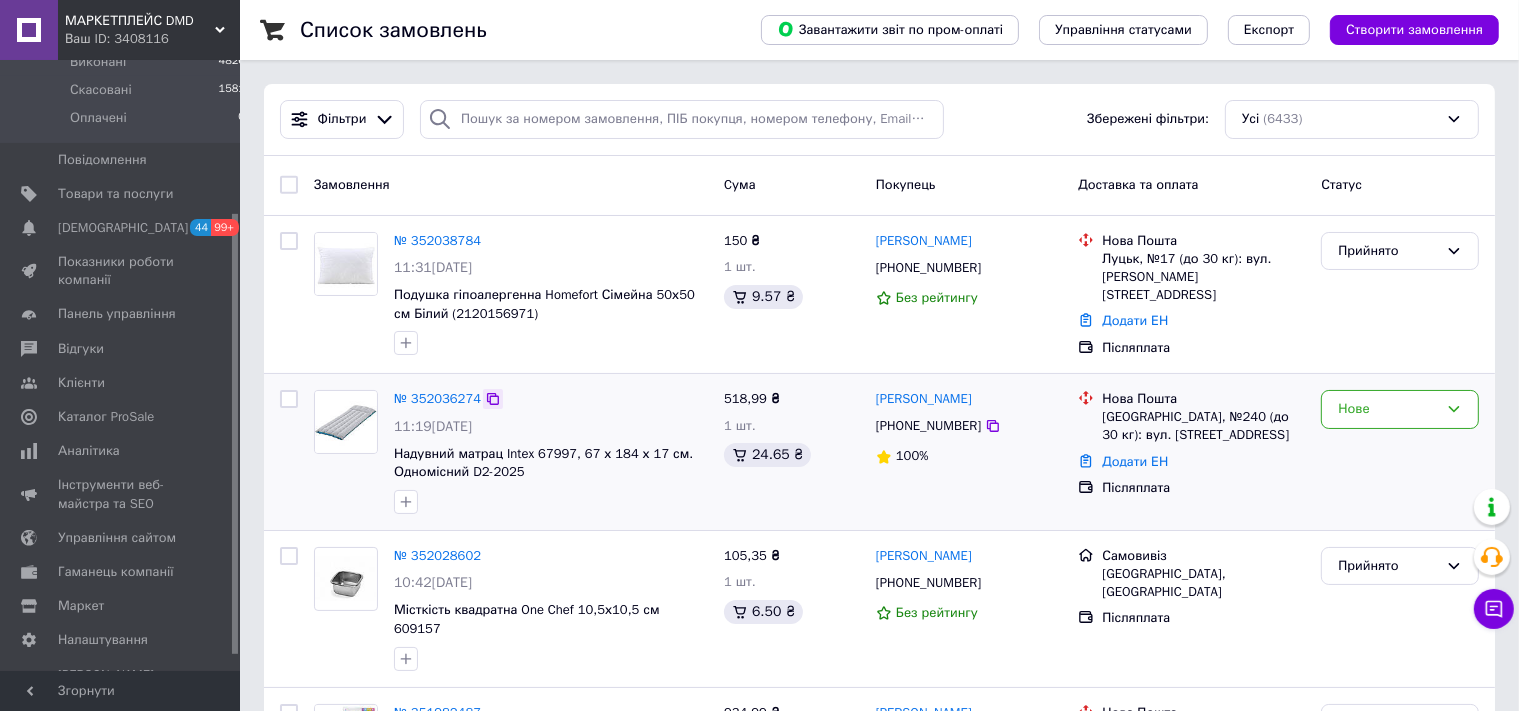 click 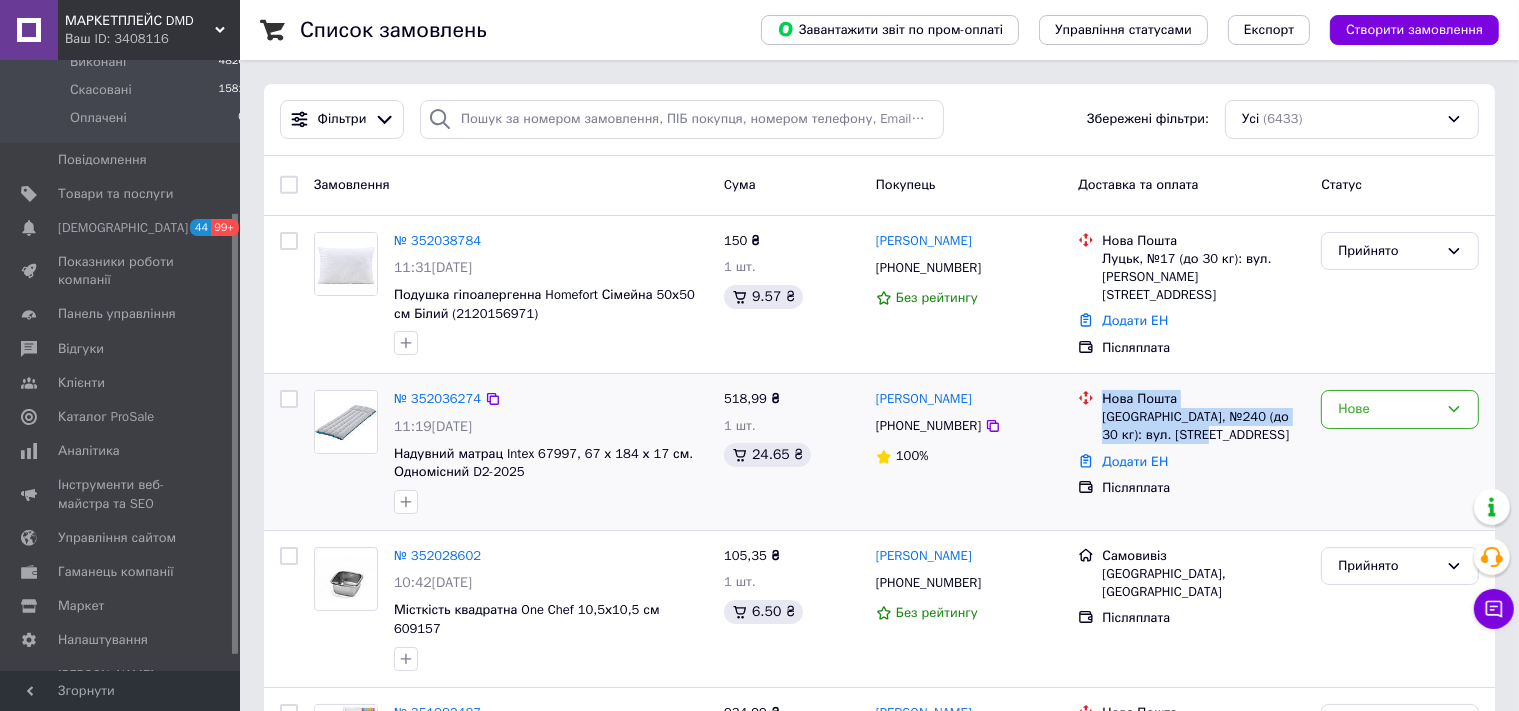 copy on "[GEOGRAPHIC_DATA], №240 (до 30 кг): вул. [STREET_ADDRESS]" 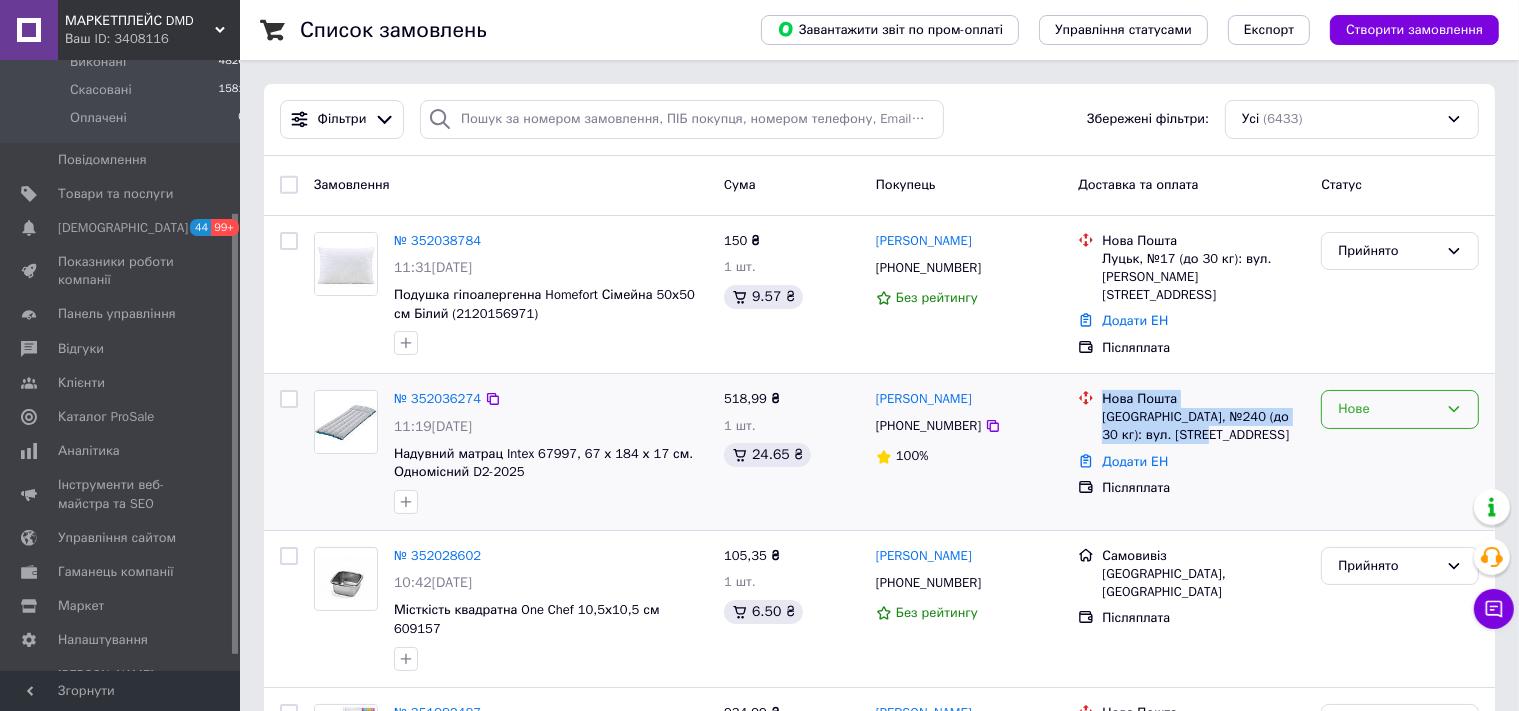 scroll, scrollTop: 211, scrollLeft: 0, axis: vertical 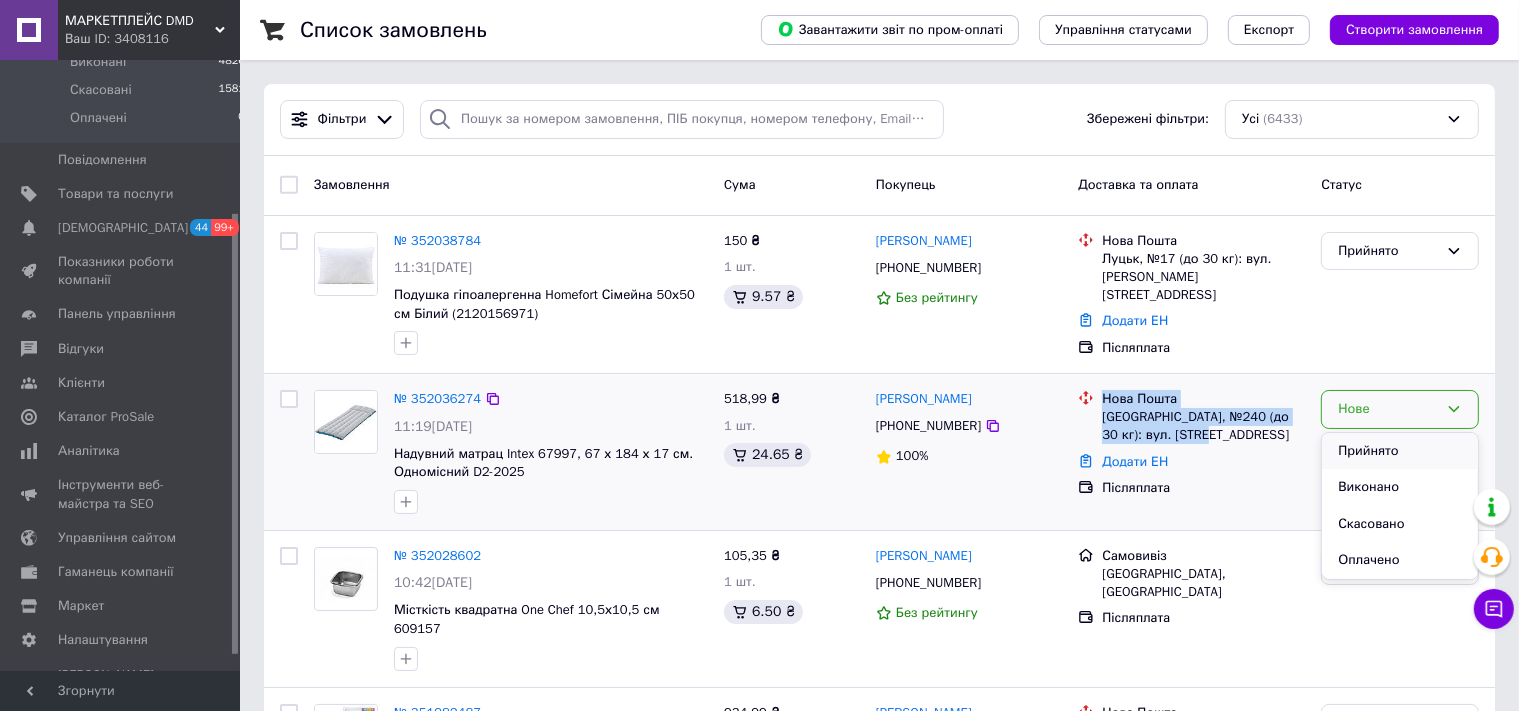 click on "Прийнято" at bounding box center [1400, 451] 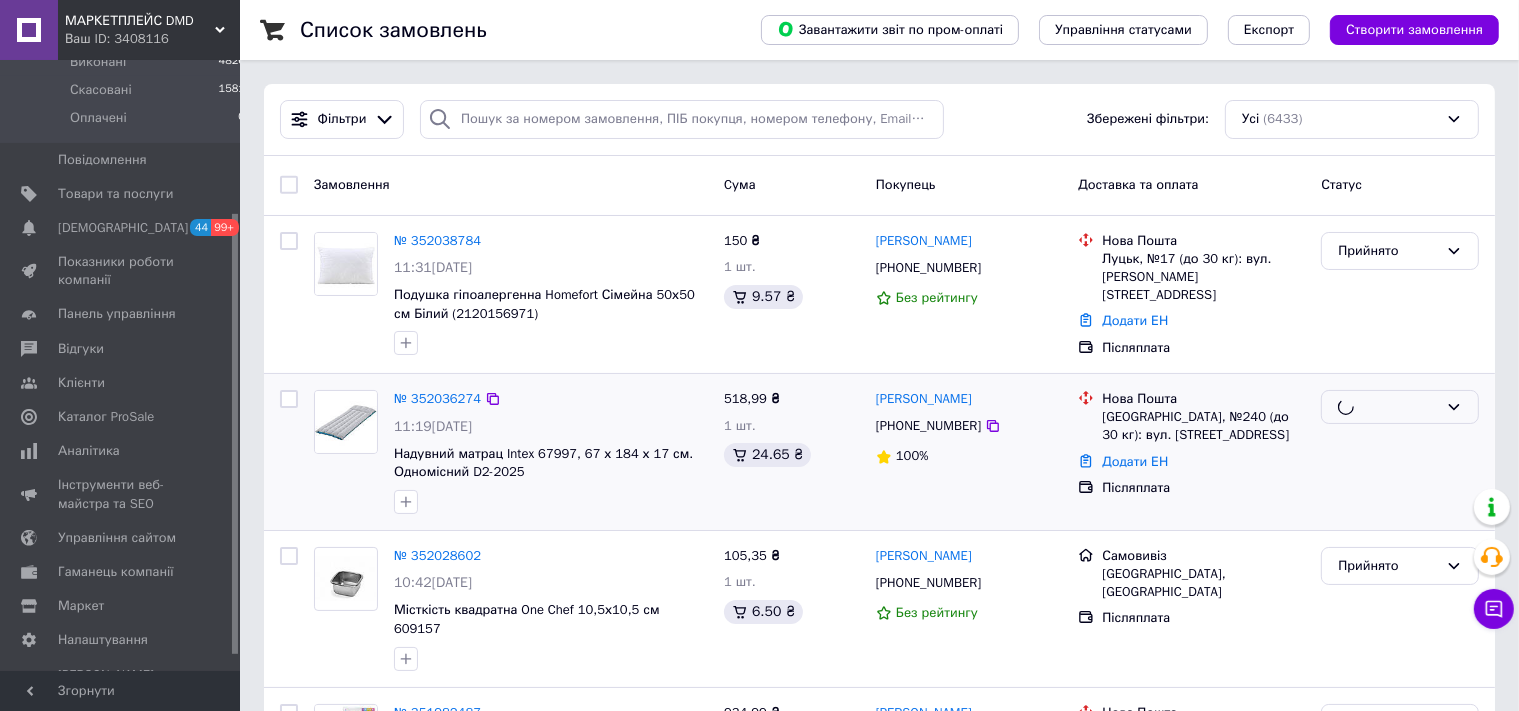click on "Післяплата" at bounding box center (1203, 488) 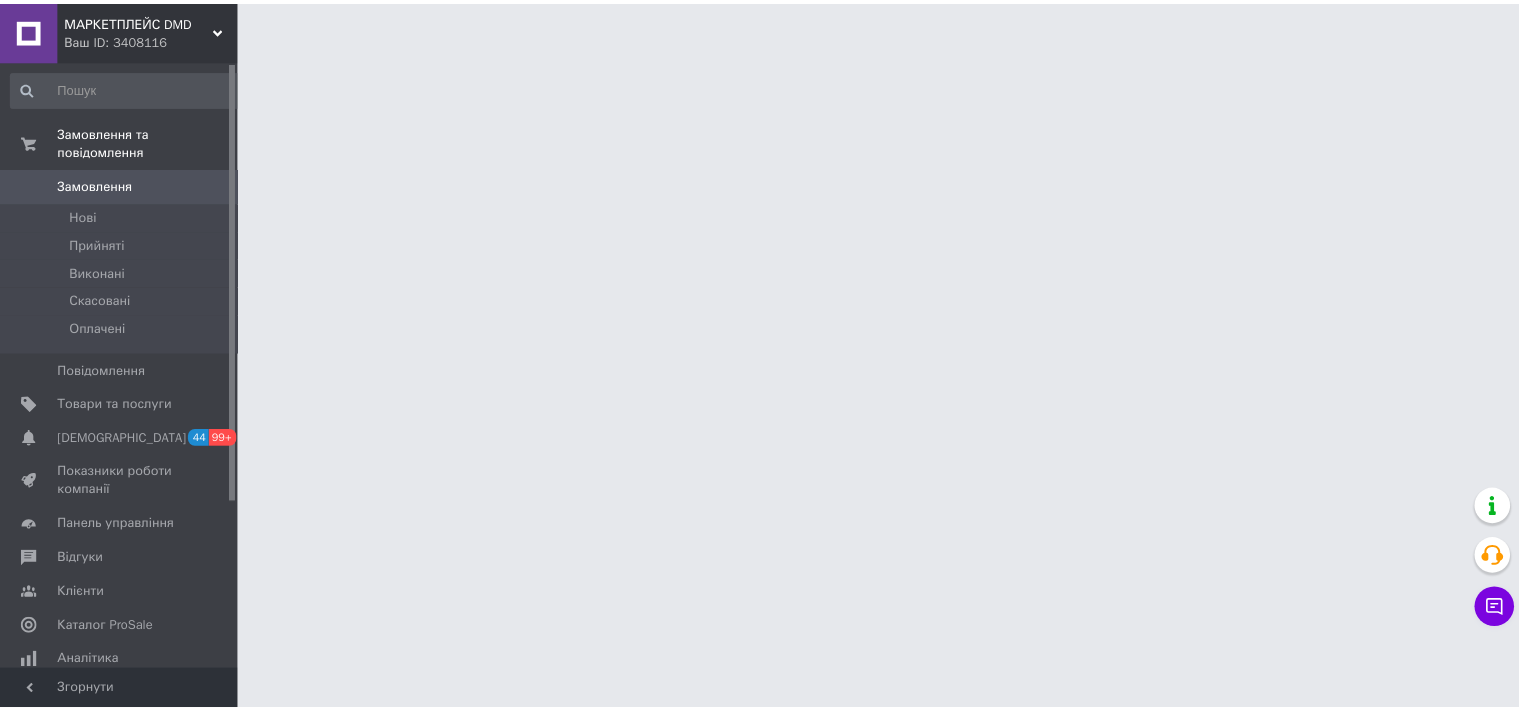 scroll, scrollTop: 0, scrollLeft: 0, axis: both 